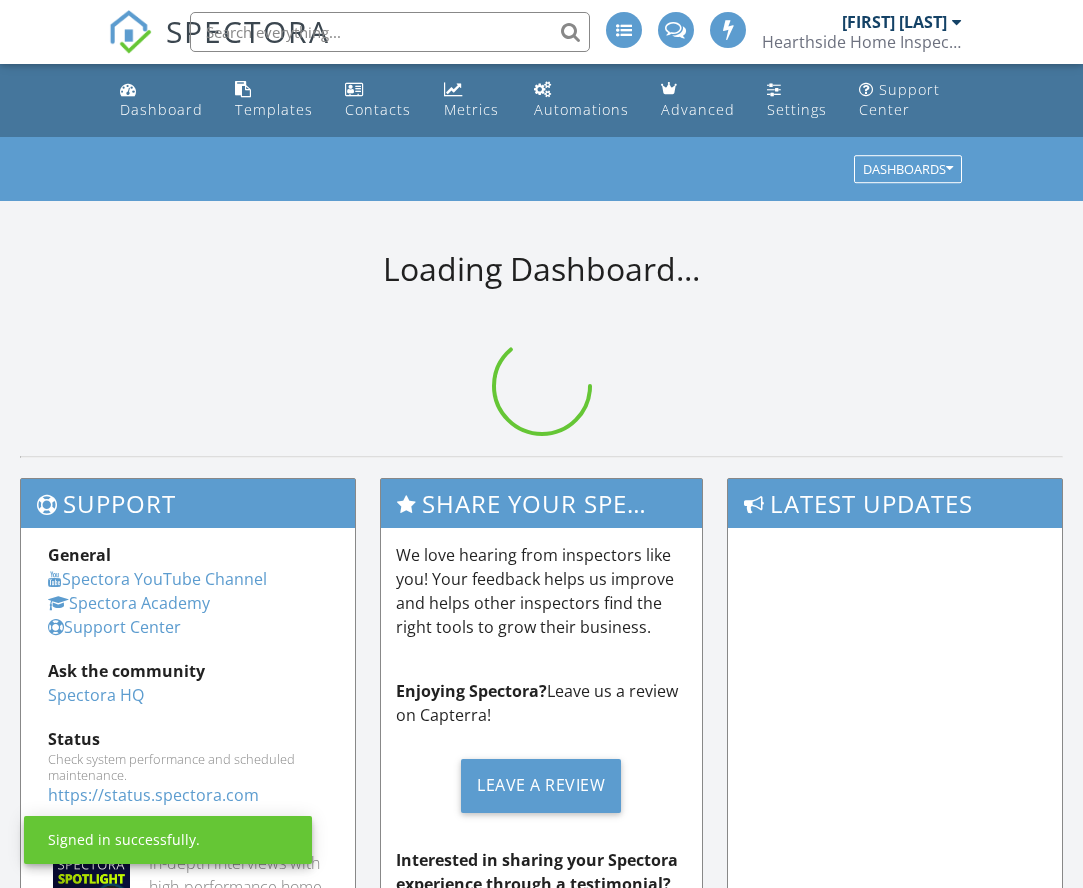scroll, scrollTop: 0, scrollLeft: 0, axis: both 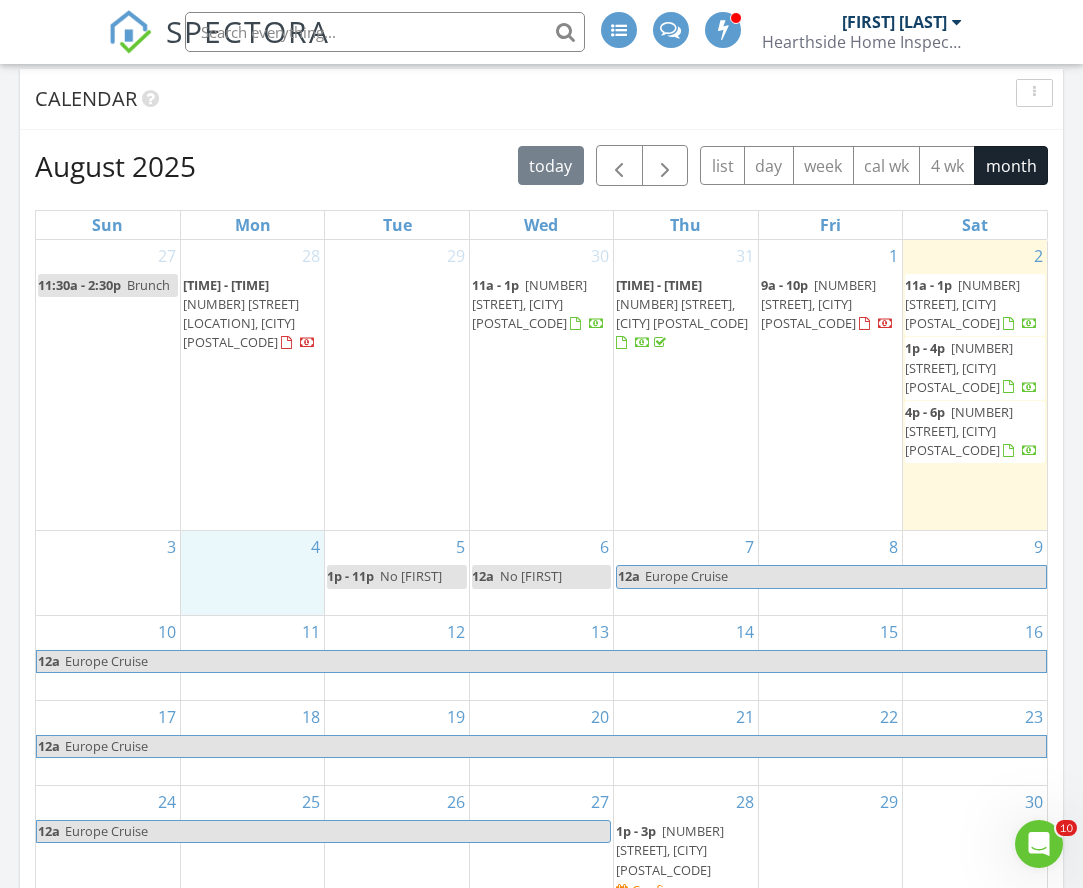 click on "4" at bounding box center [252, 573] 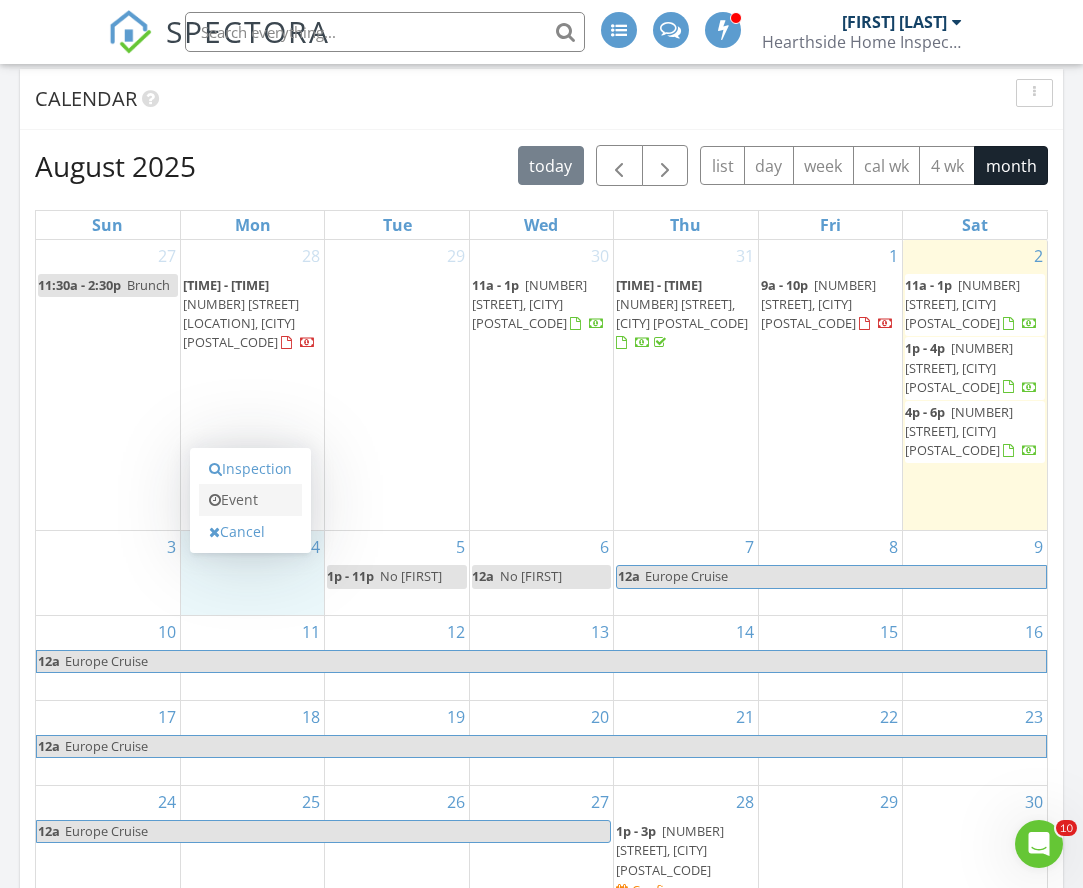click on "Event" at bounding box center [250, 500] 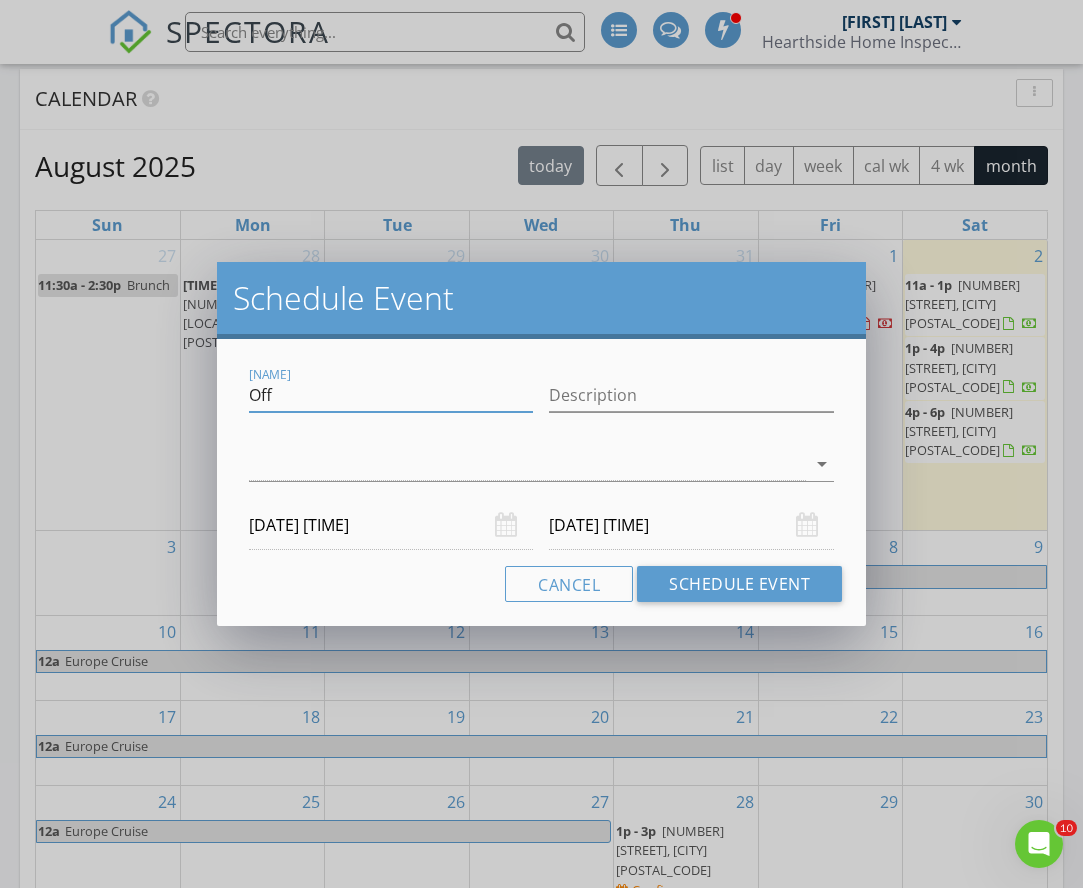 drag, startPoint x: 338, startPoint y: 393, endPoint x: 451, endPoint y: 383, distance: 113.44161 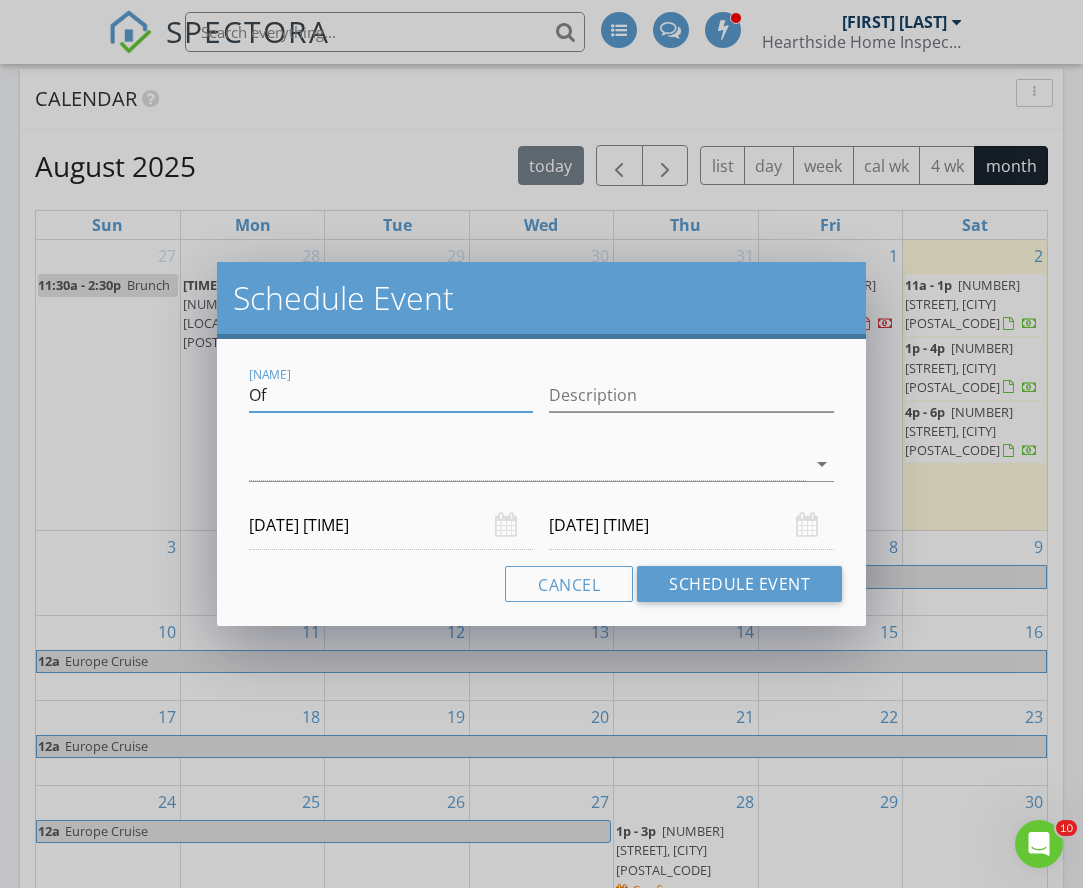 type on "O" 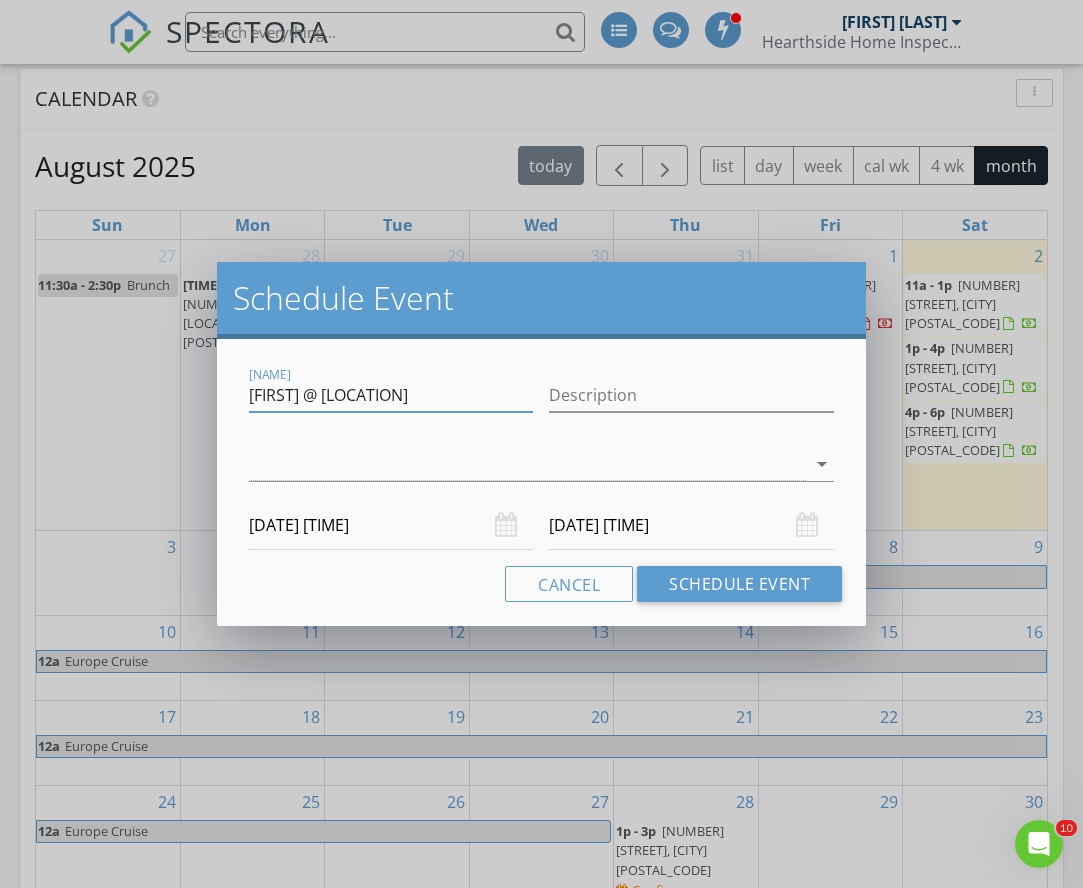 type on "[FIRST] @ [LOCATION]" 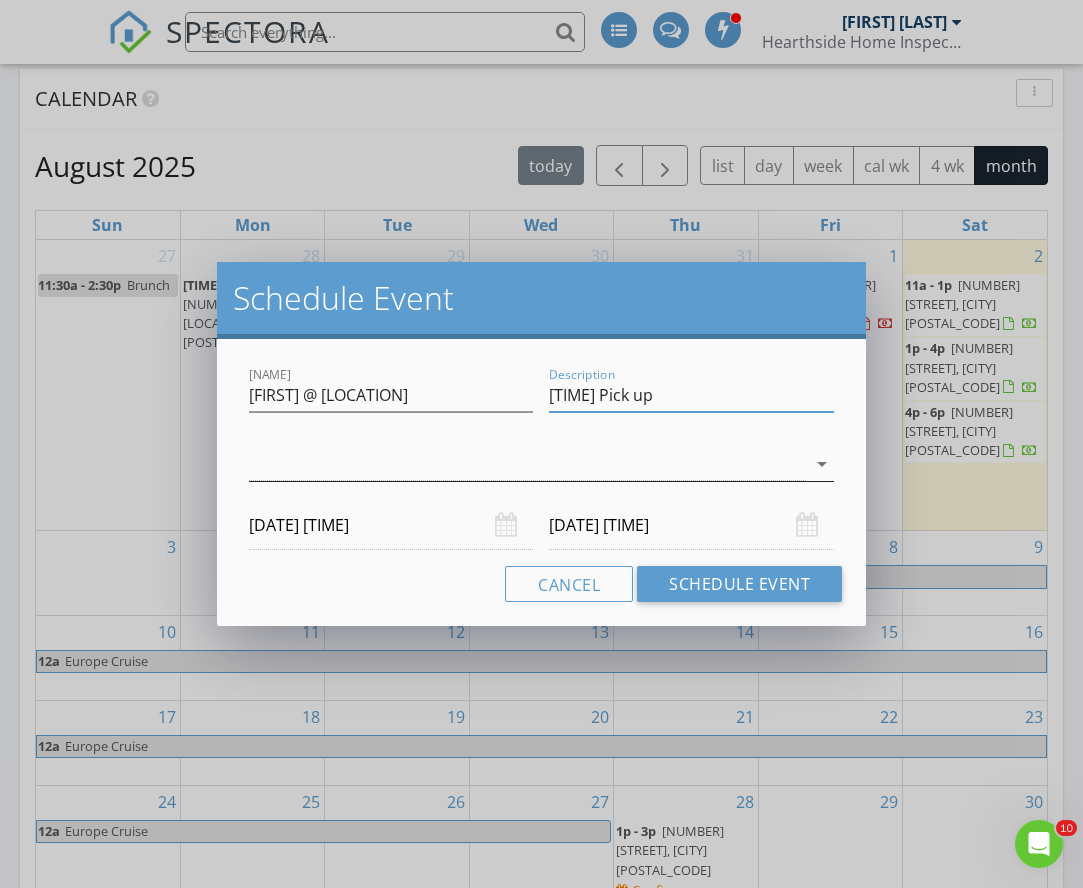 type on "[TIME] Pick up" 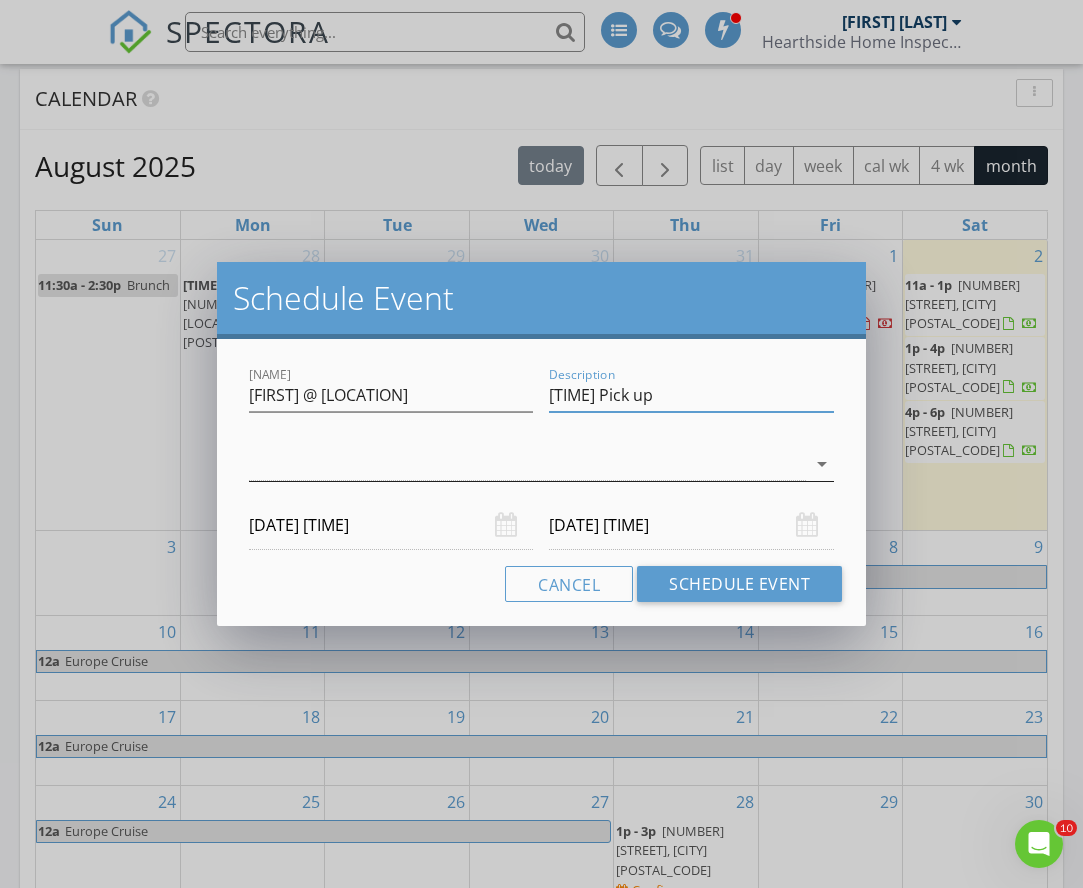 click on "arrow_drop_down" at bounding box center [822, 464] 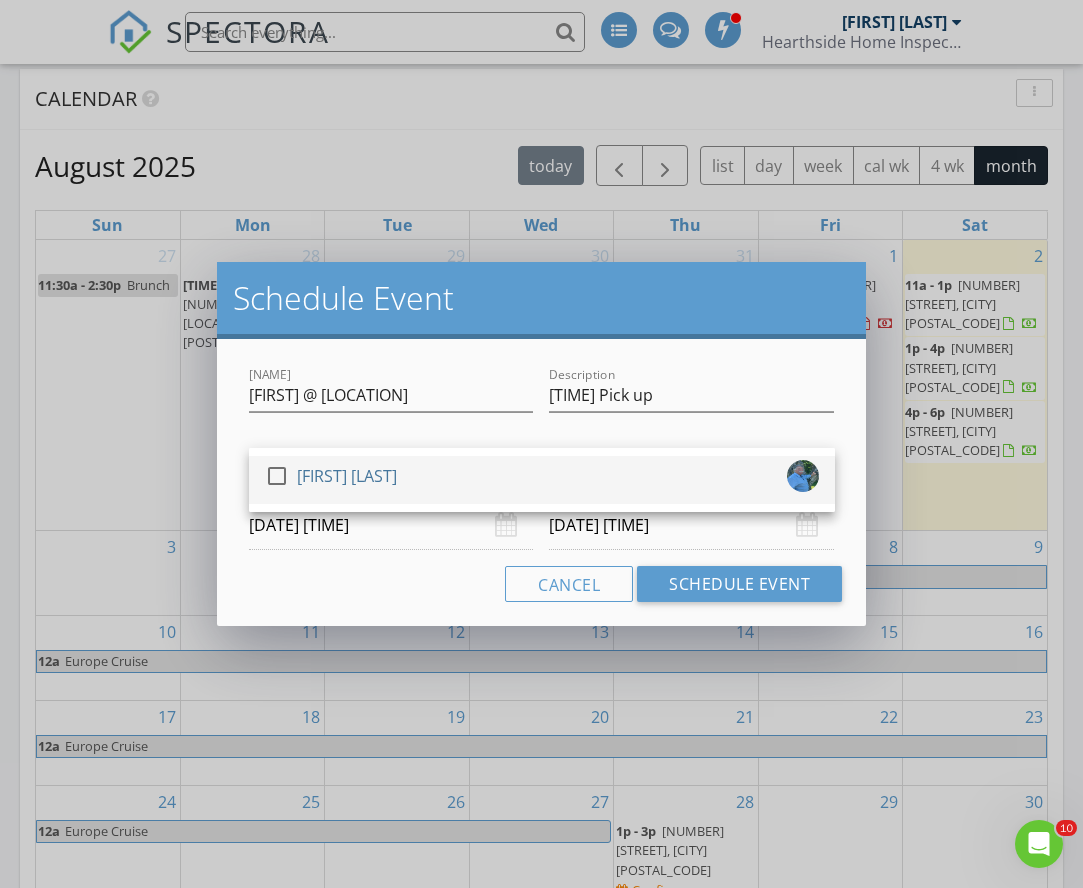 click at bounding box center (803, 476) 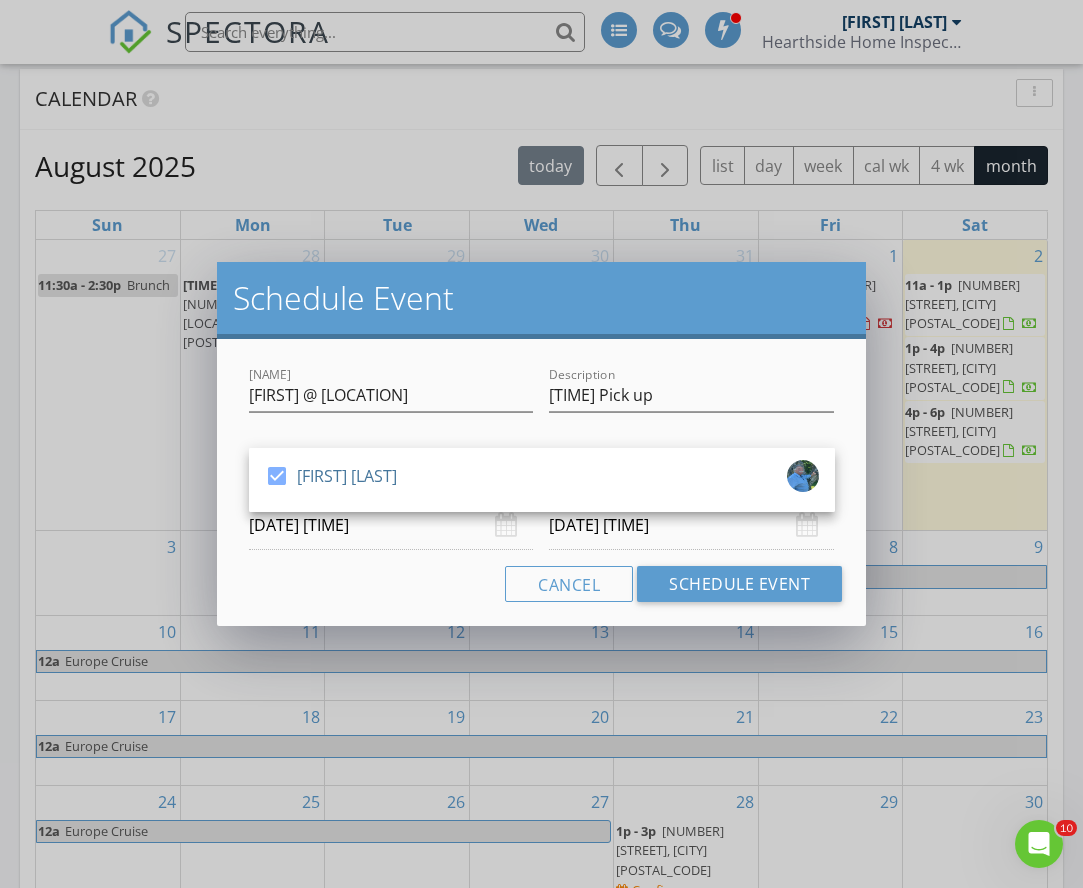 click on "[DATE] [TIME]" at bounding box center (391, 525) 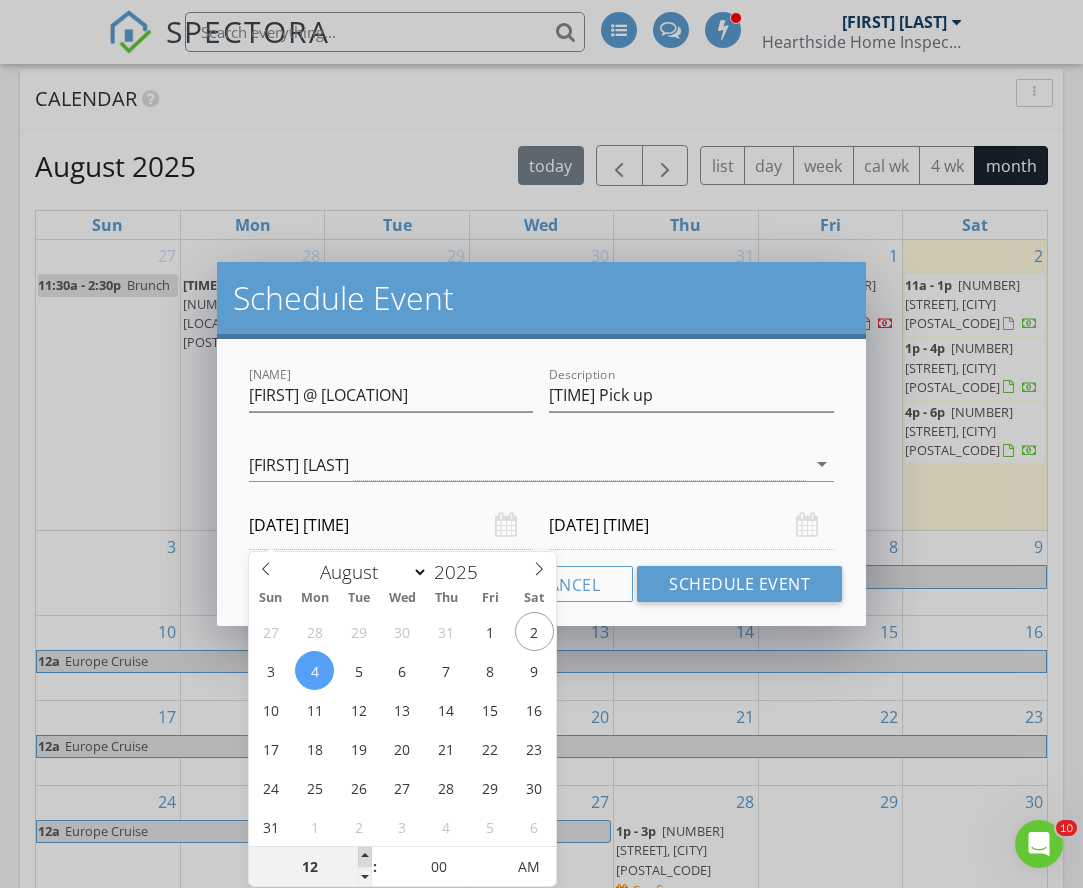type on "01" 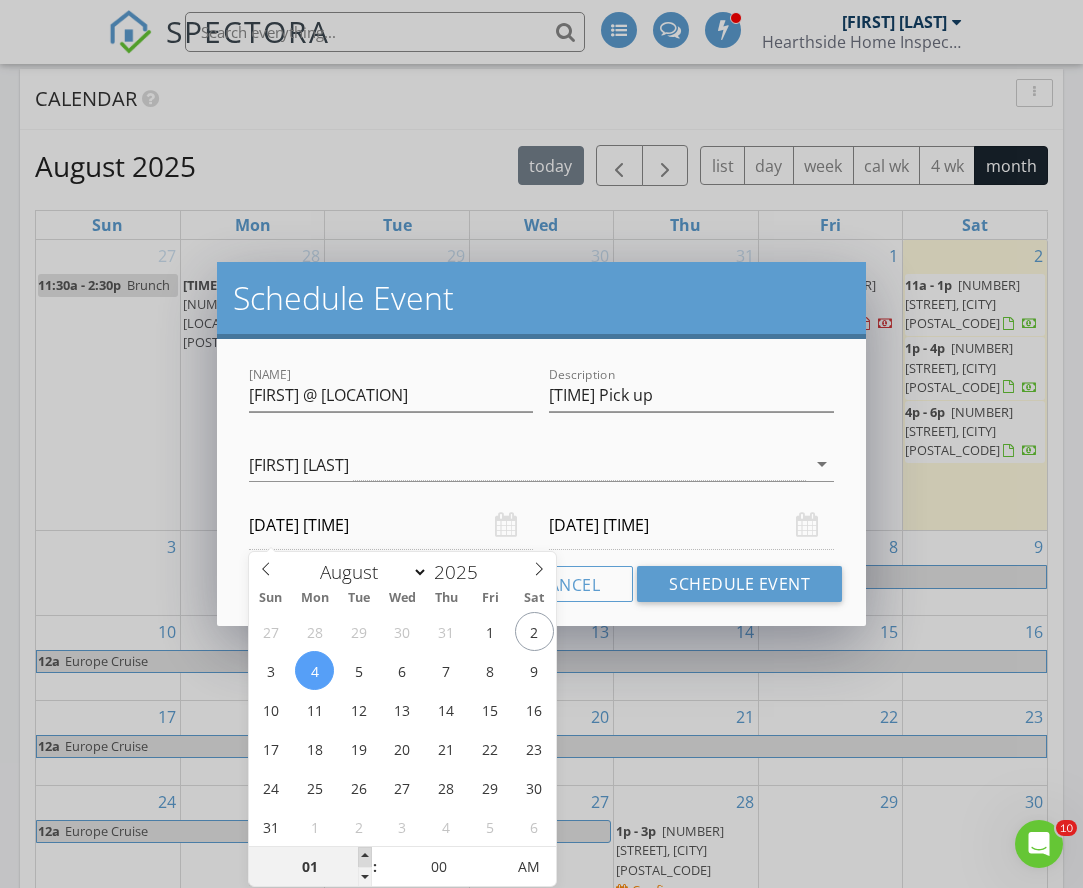 click at bounding box center [365, 857] 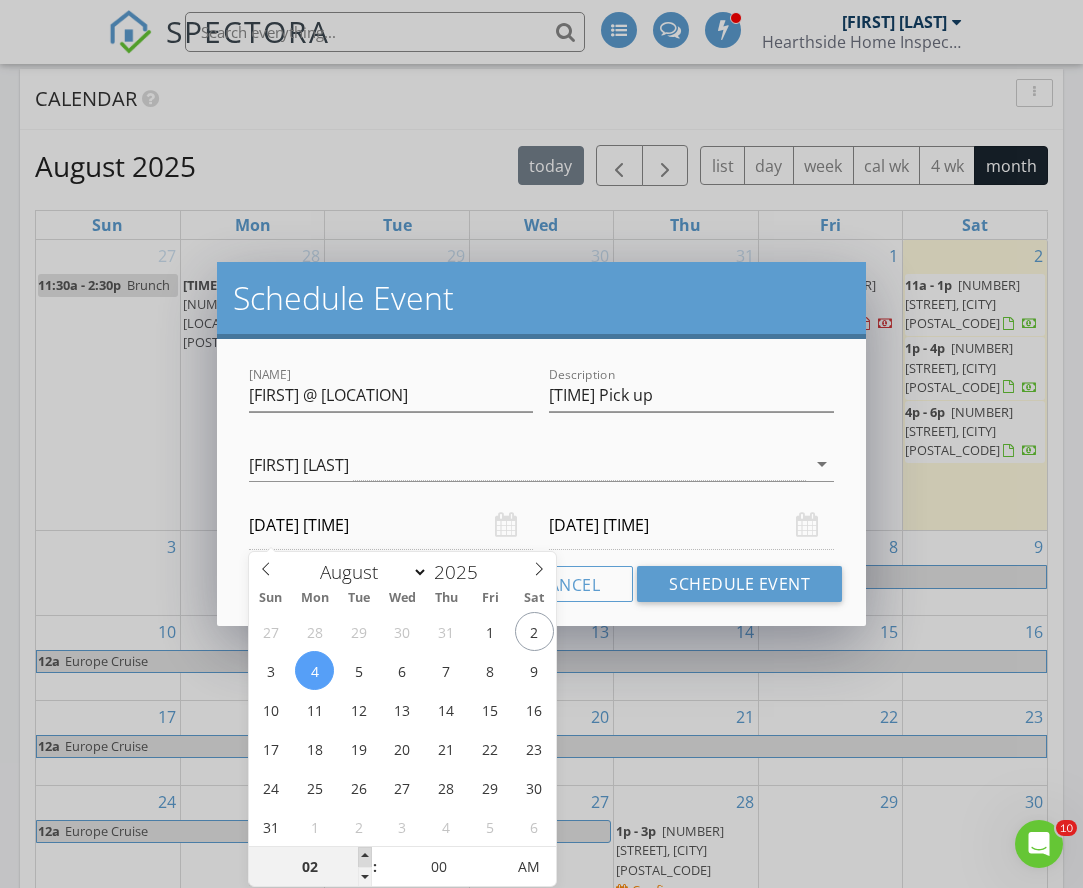 click at bounding box center [365, 857] 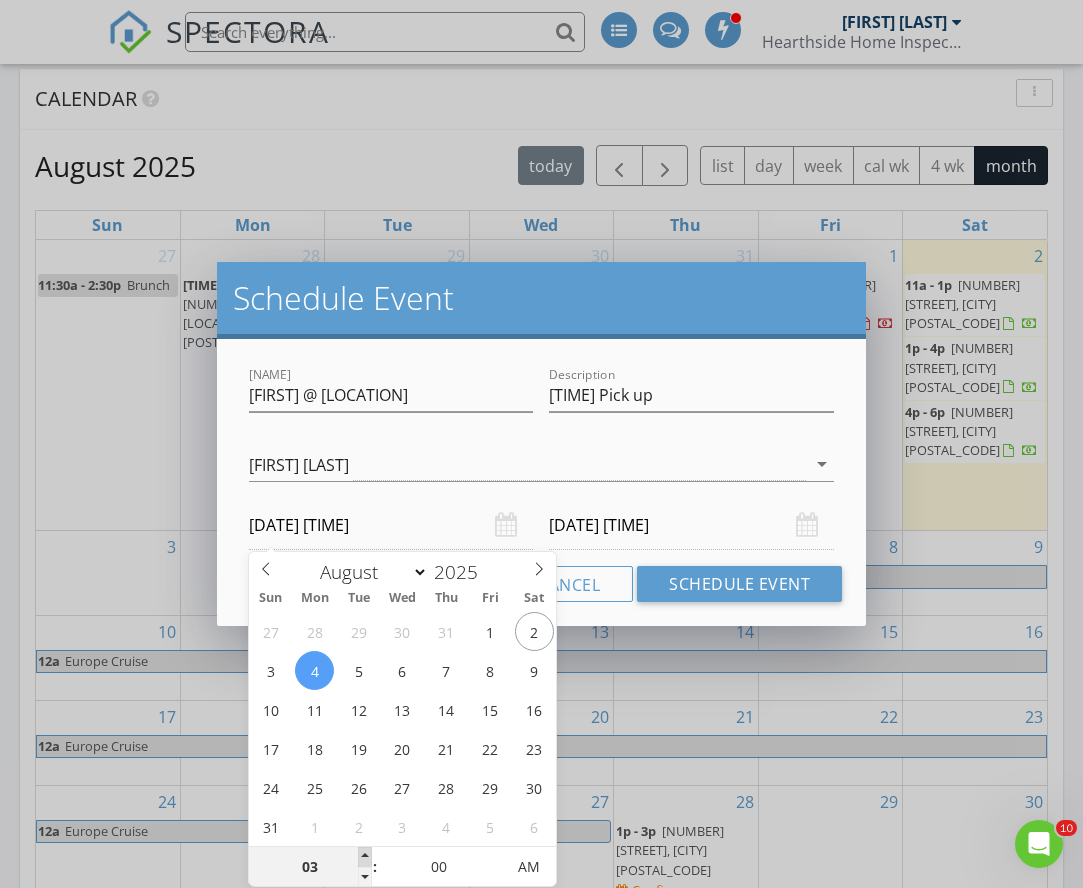 click at bounding box center [365, 857] 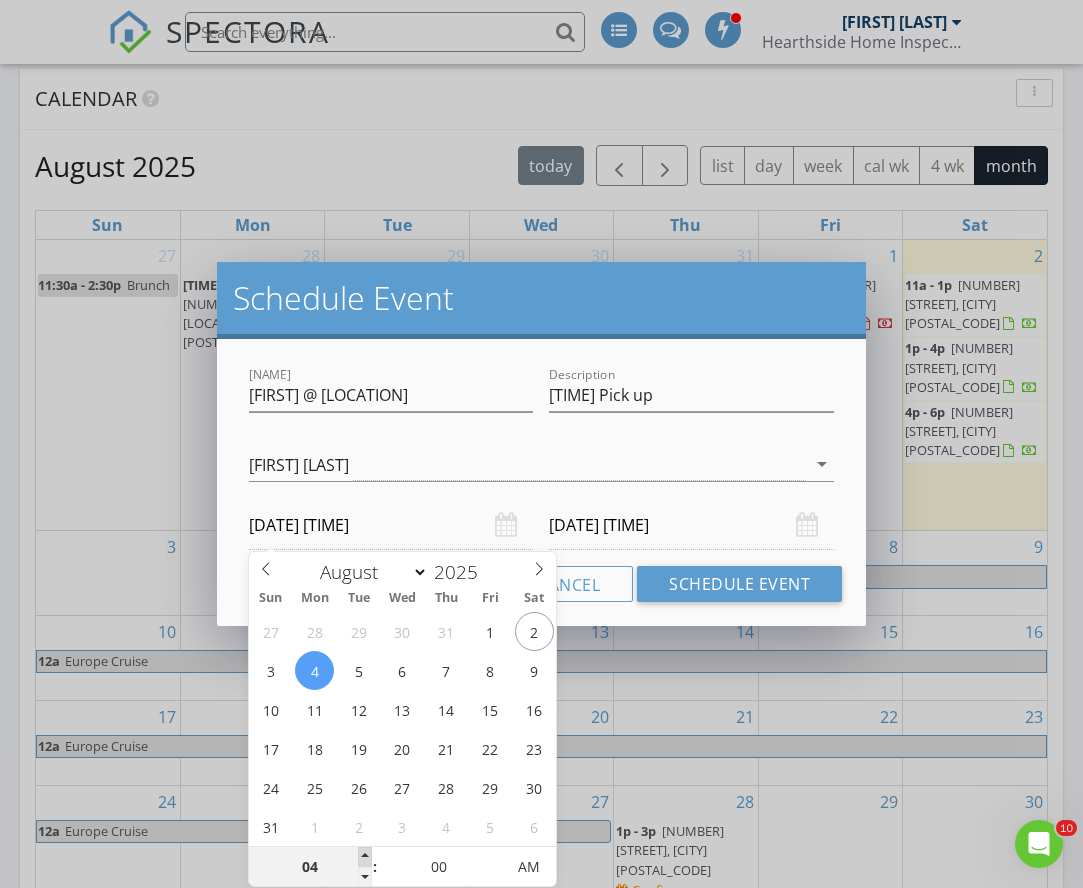 click at bounding box center [365, 857] 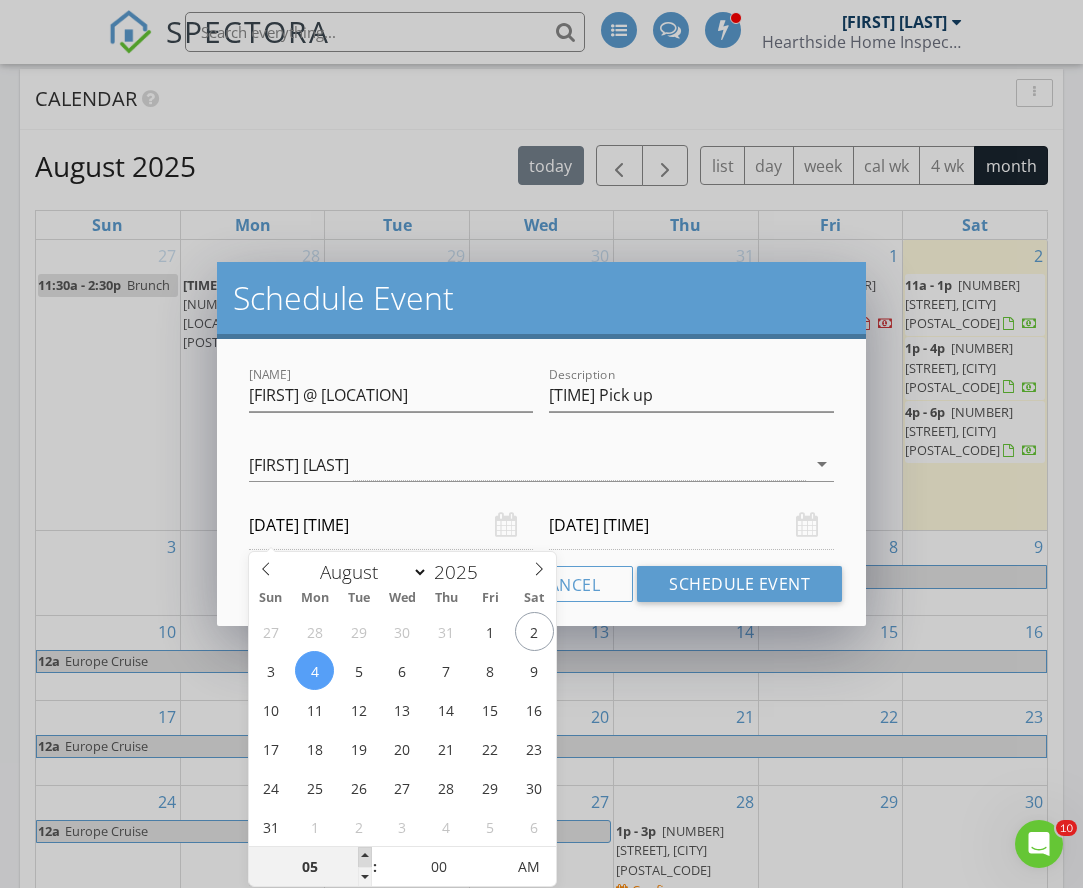 click at bounding box center (365, 857) 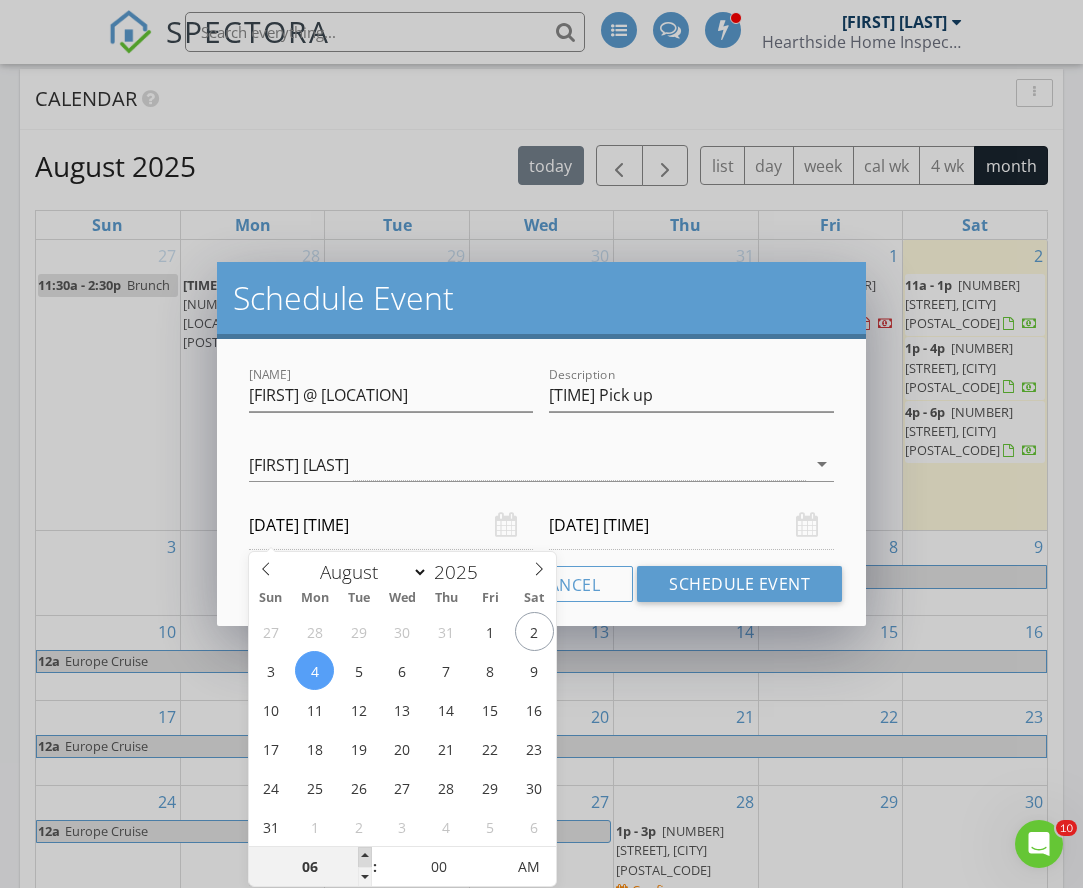click at bounding box center [365, 857] 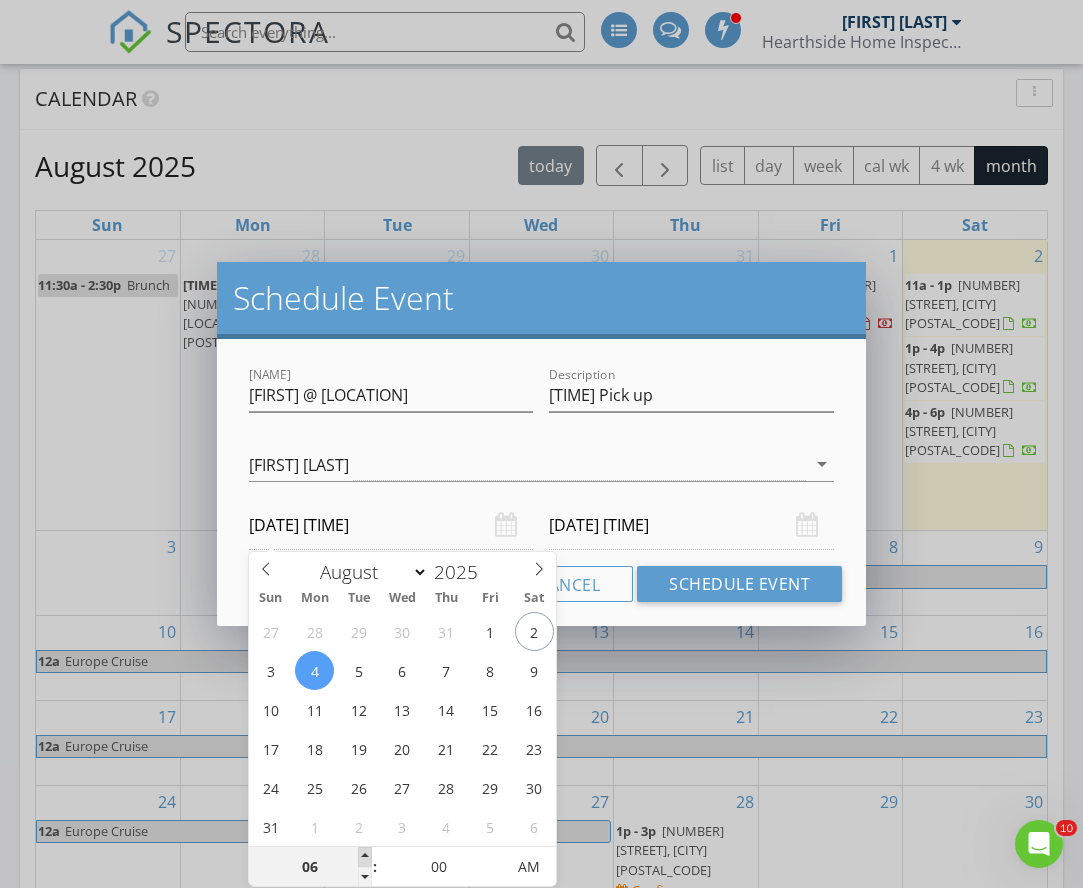 type on "07" 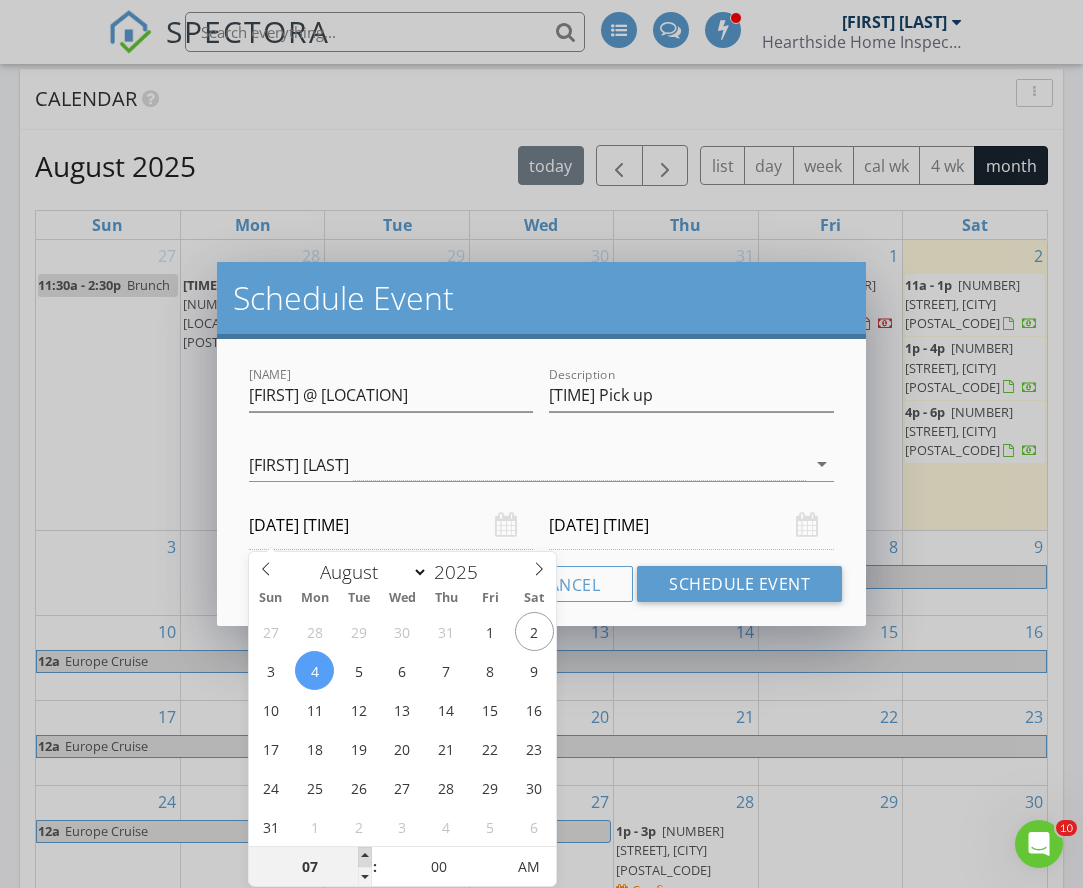click at bounding box center (365, 857) 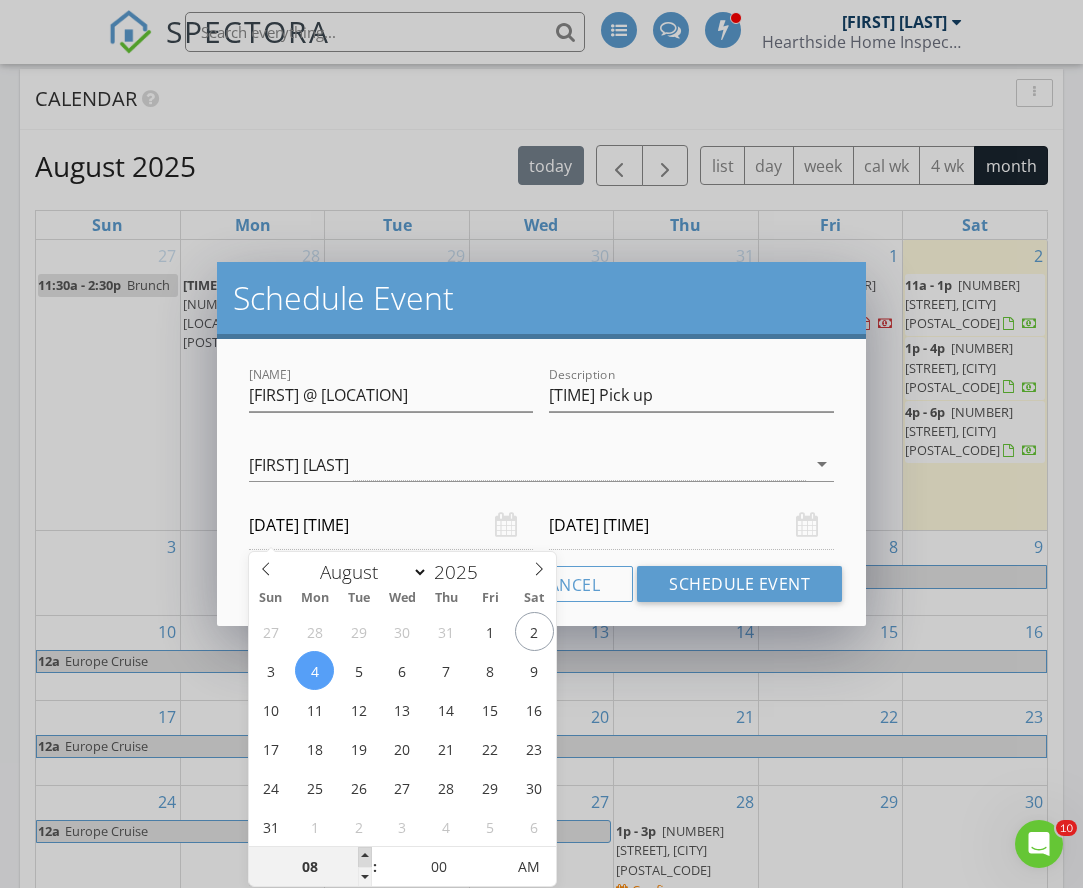 click at bounding box center [365, 857] 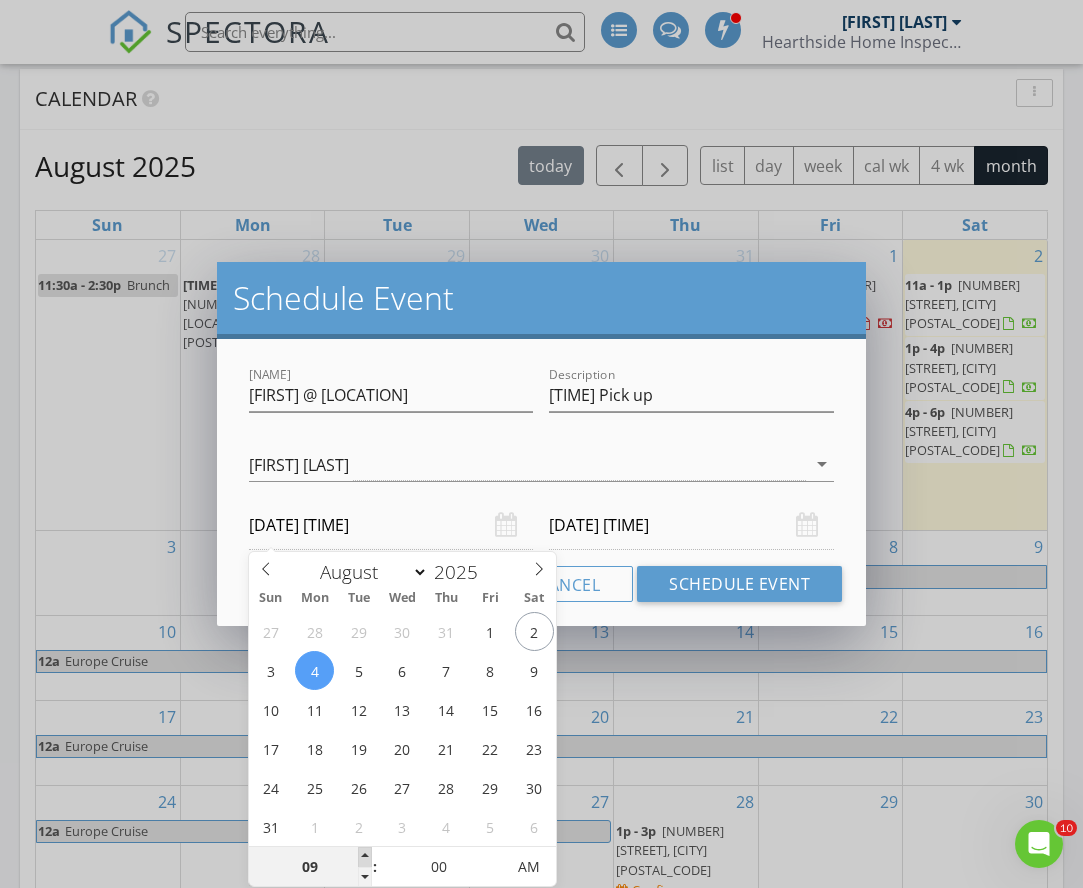 click at bounding box center [365, 857] 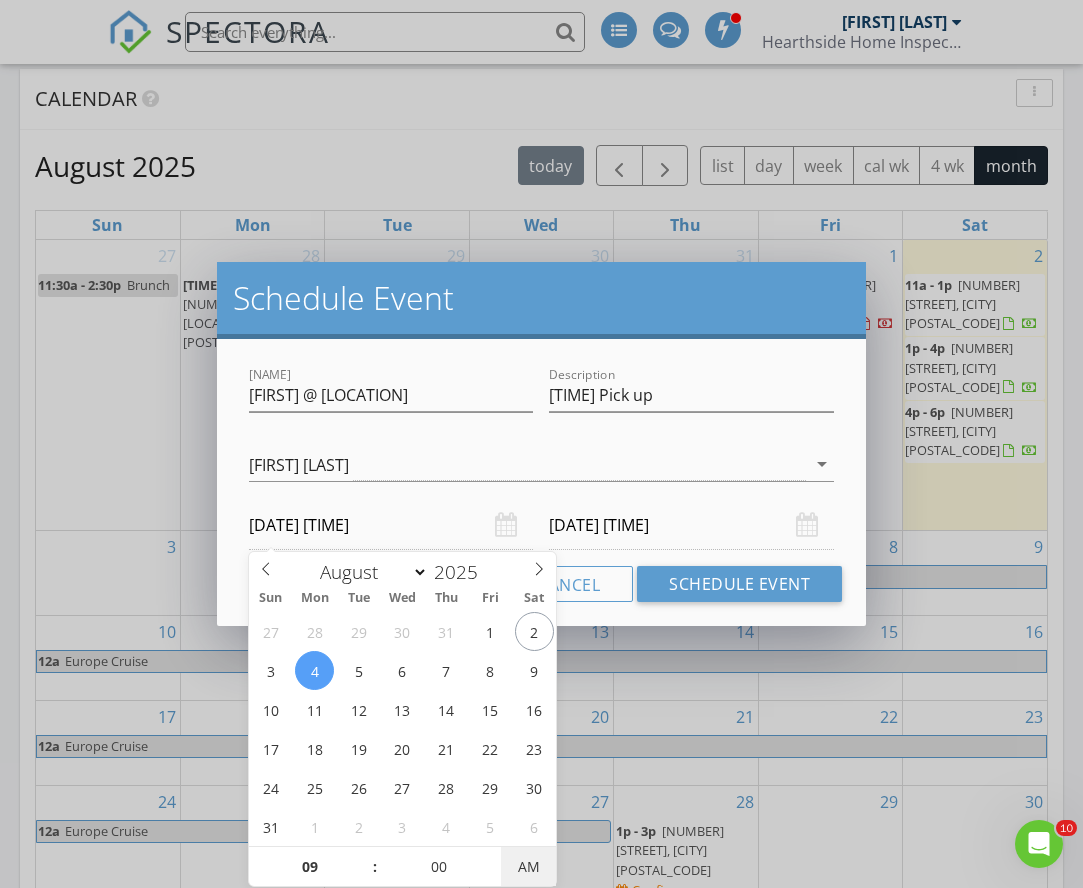 type on "[DATE] [TIME]" 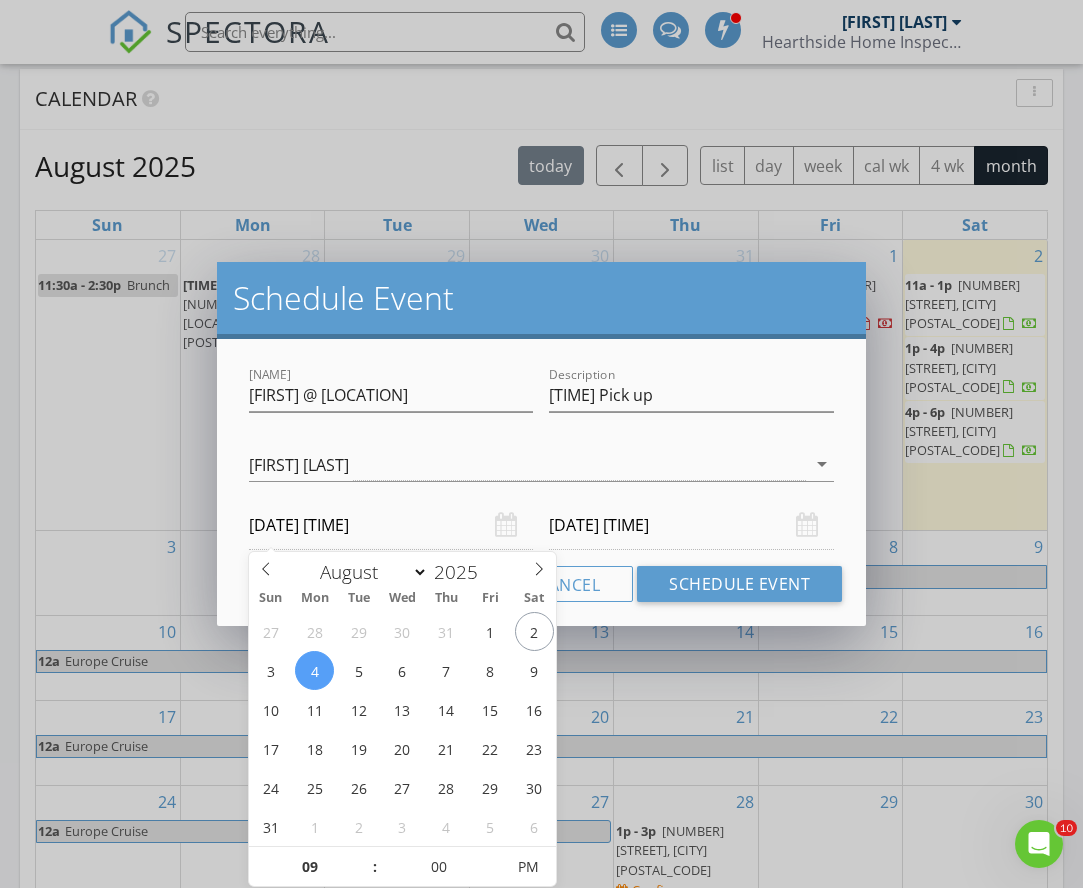 click on "[DATE] [TIME]" at bounding box center [691, 525] 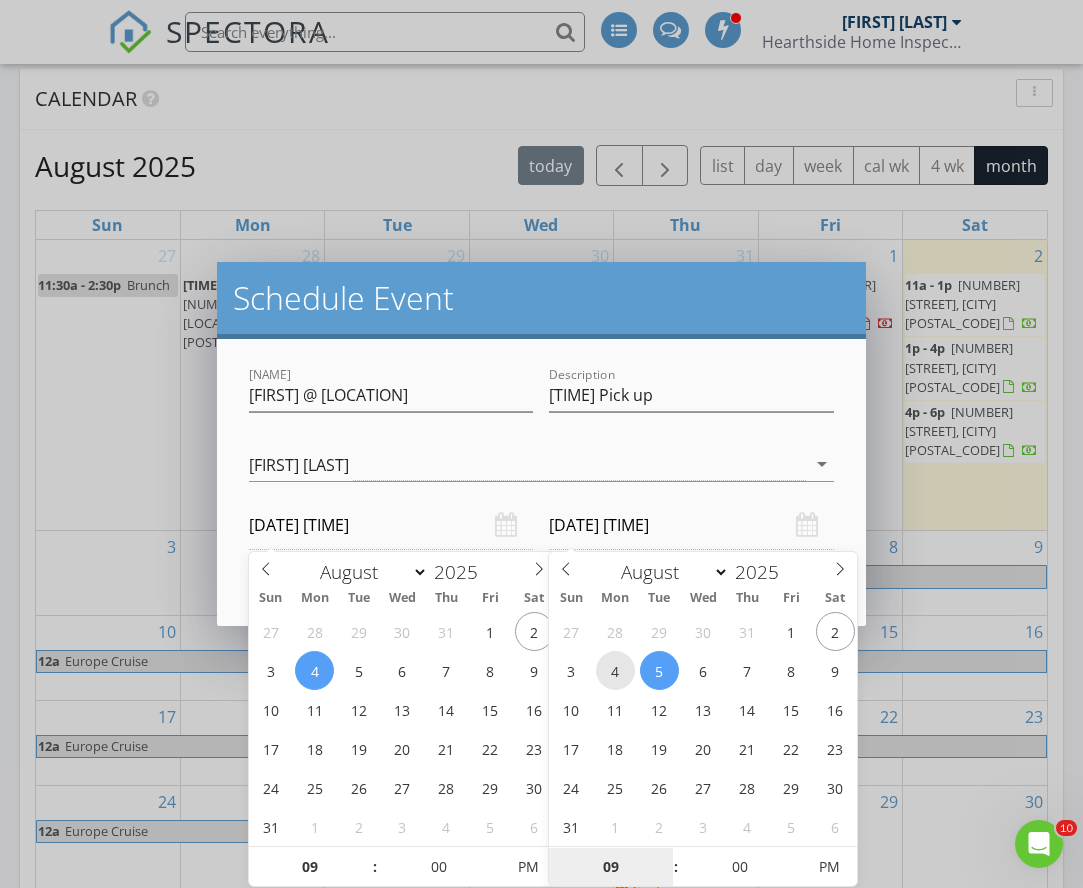 type on "[DATE] [TIME]" 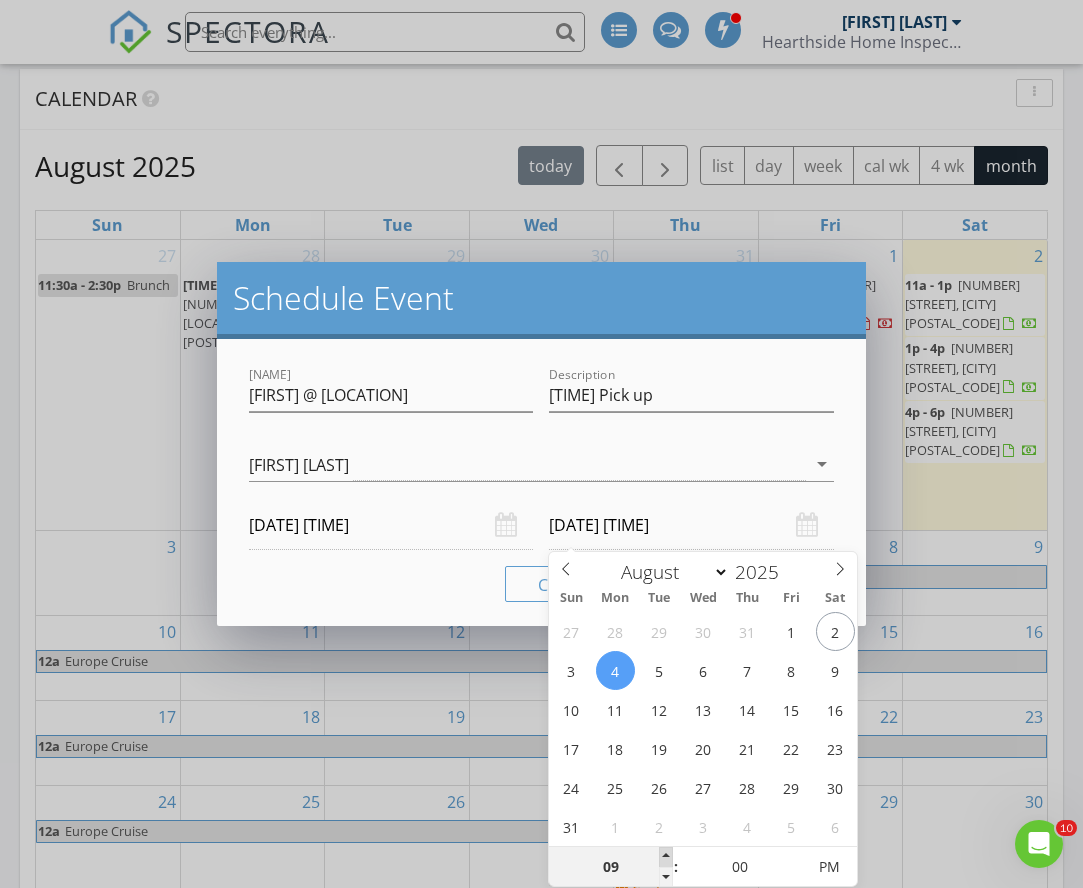 type on "10" 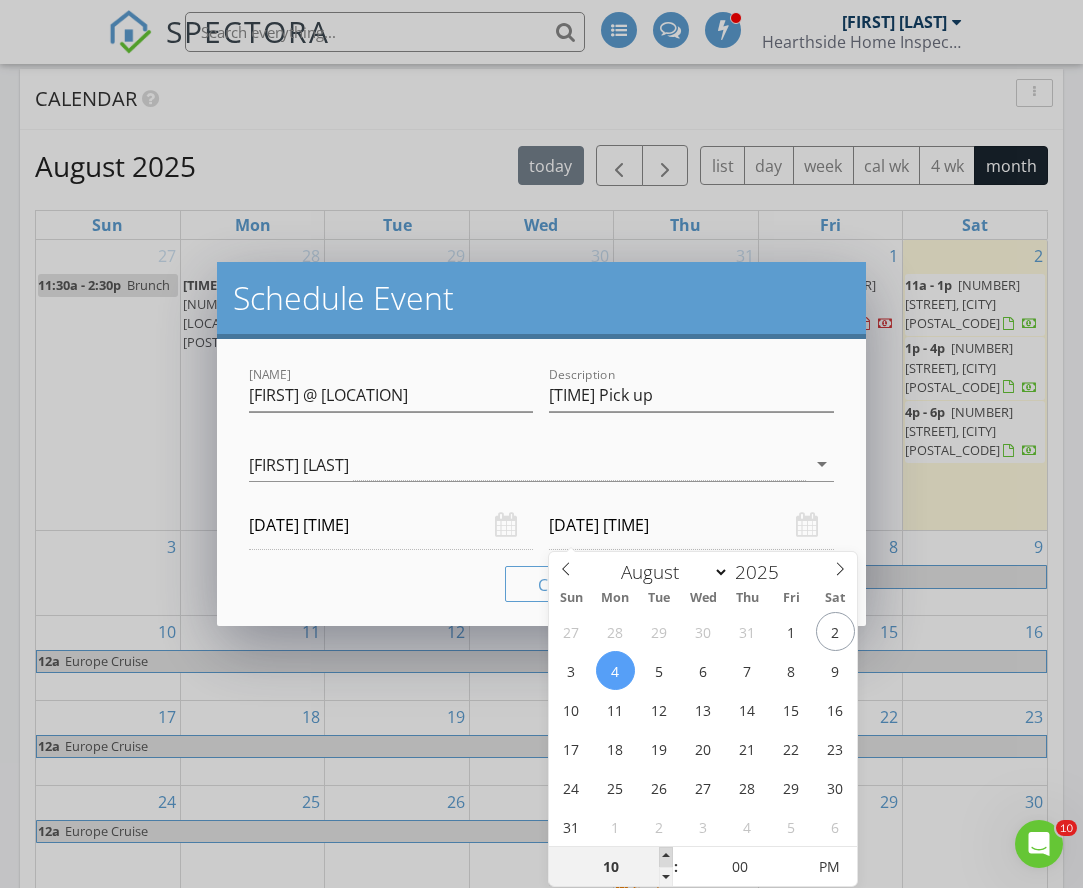 click at bounding box center (666, 857) 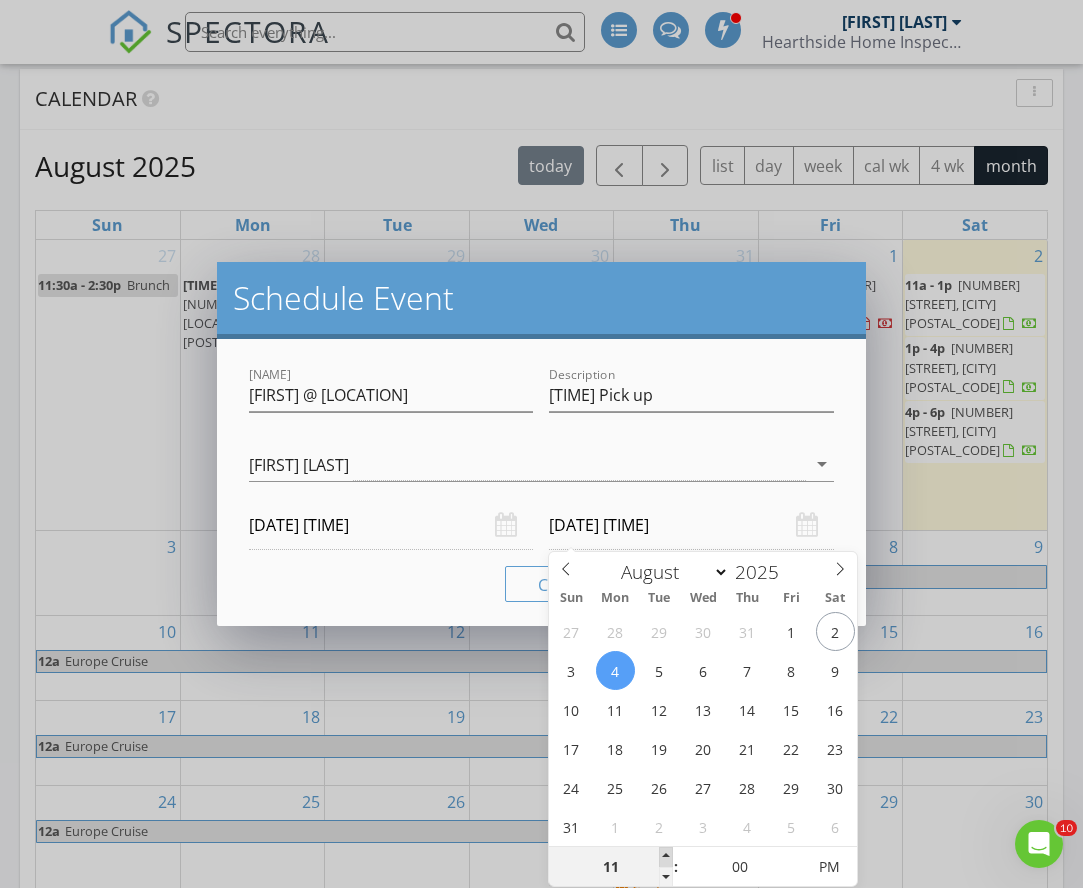click at bounding box center [666, 857] 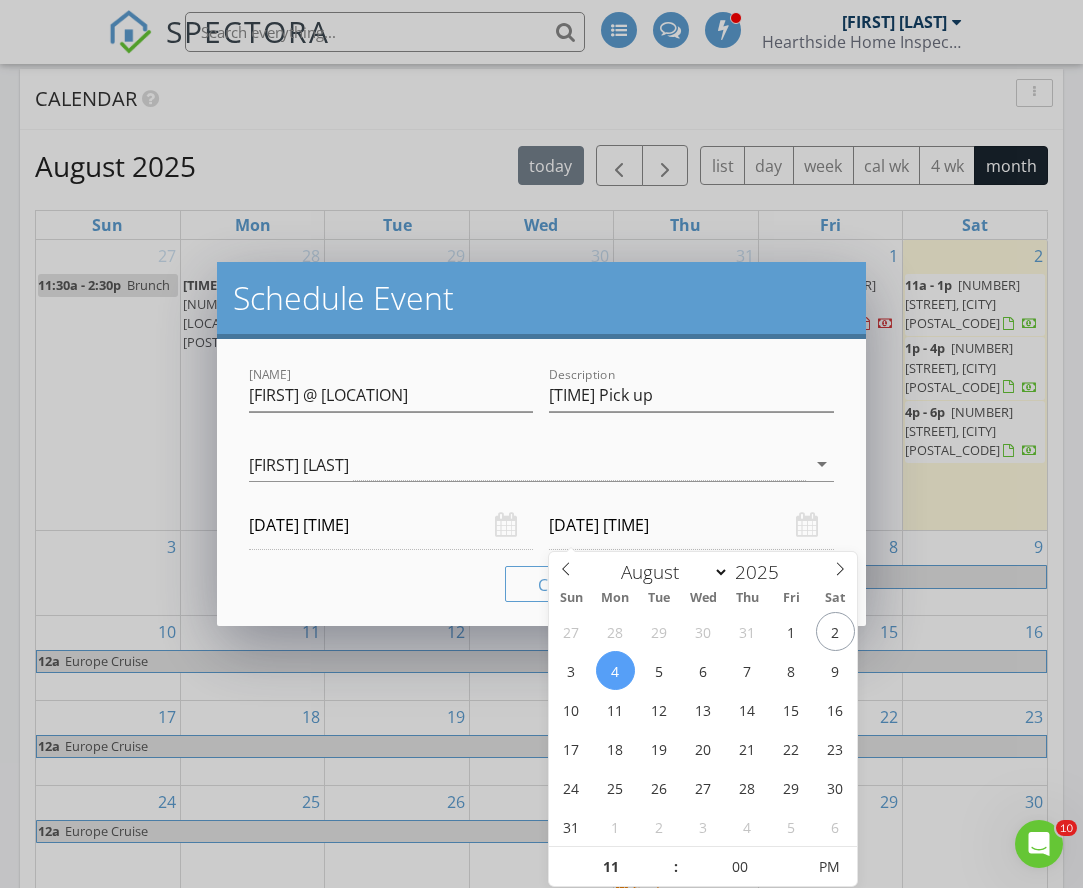 click on "[DATE] [TIME]" at bounding box center (691, 525) 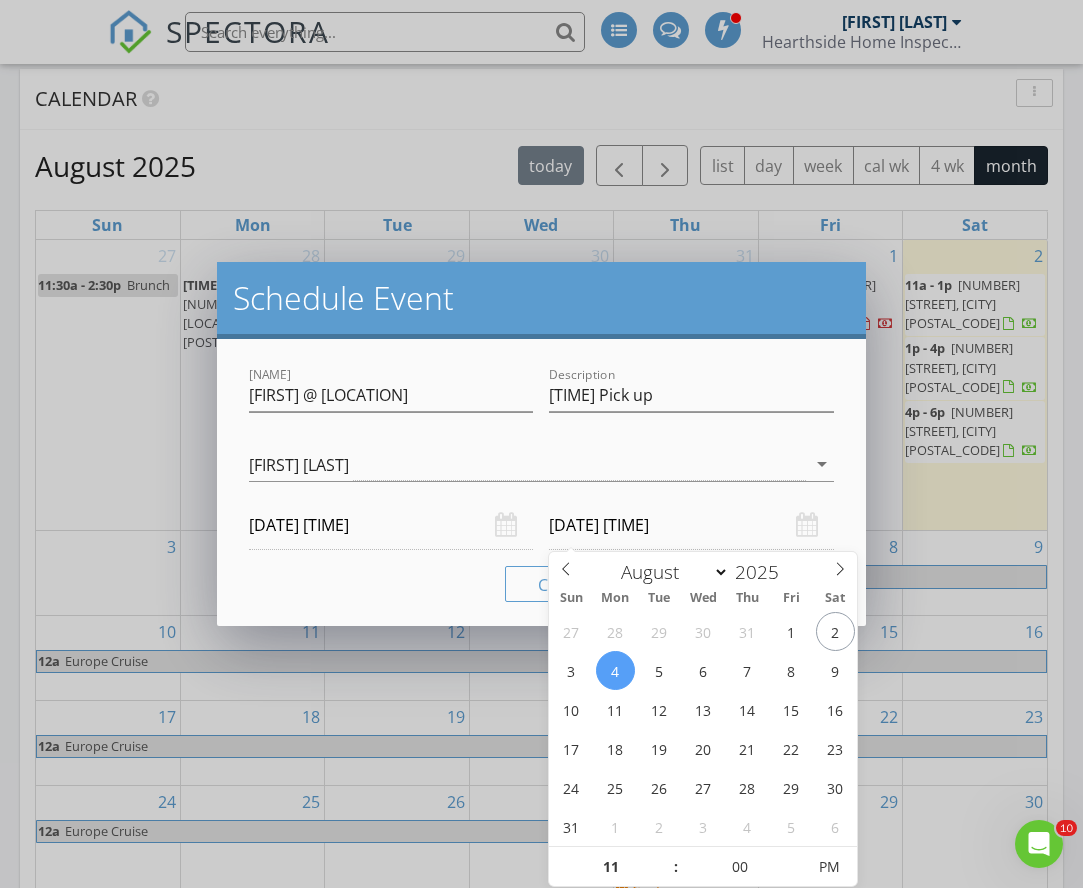 click on "Cancel   Schedule Event" at bounding box center (542, 584) 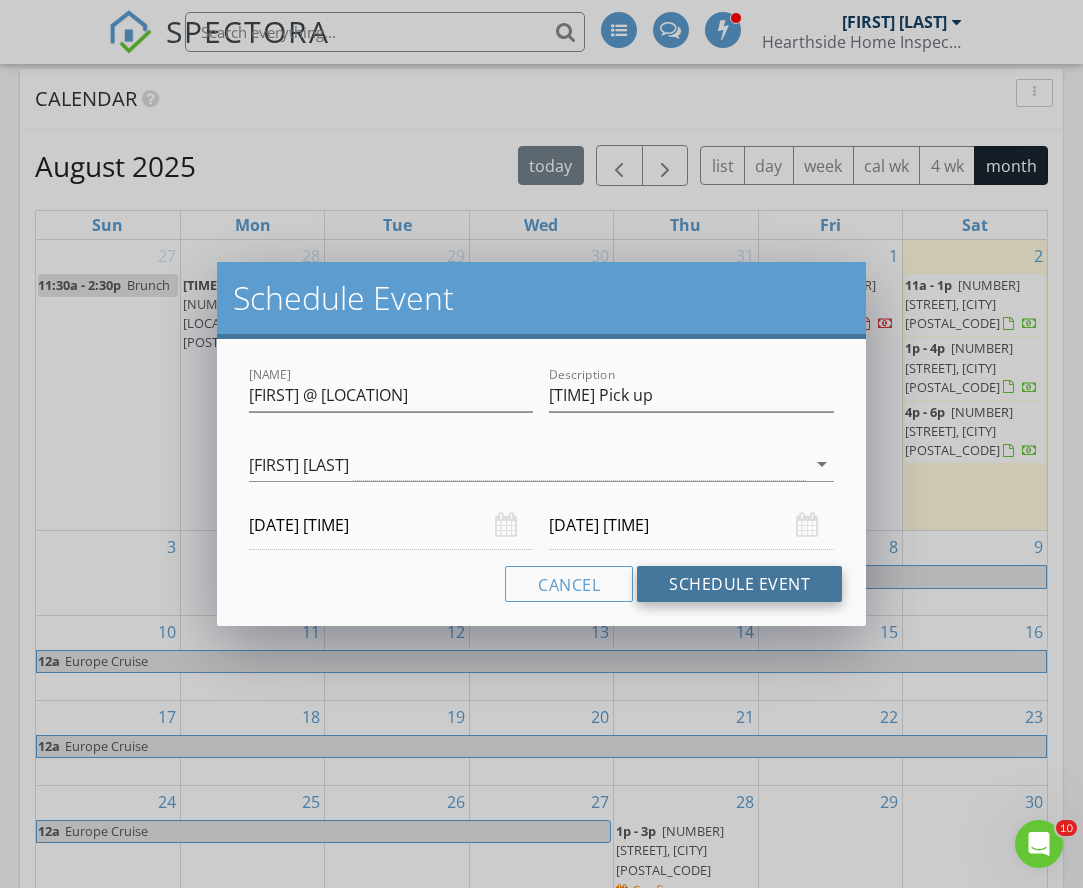 click on "Schedule Event" at bounding box center (739, 584) 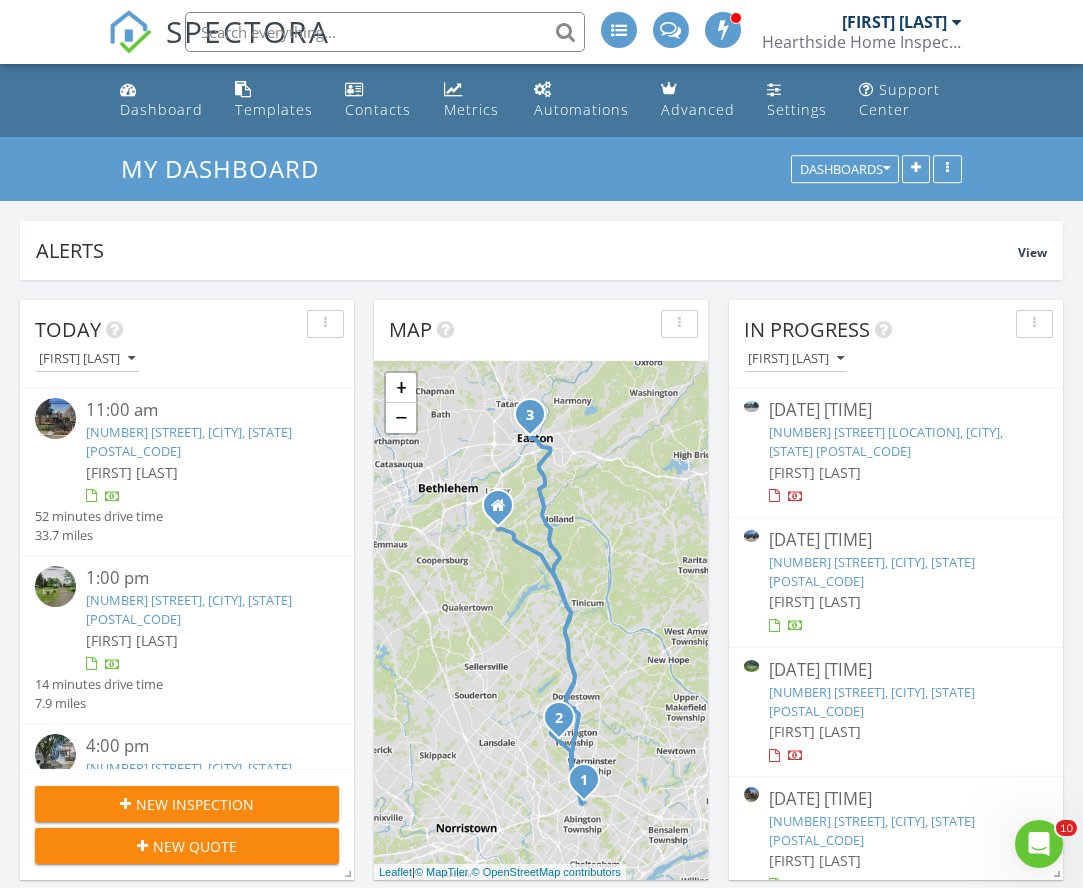 scroll, scrollTop: 0, scrollLeft: 0, axis: both 